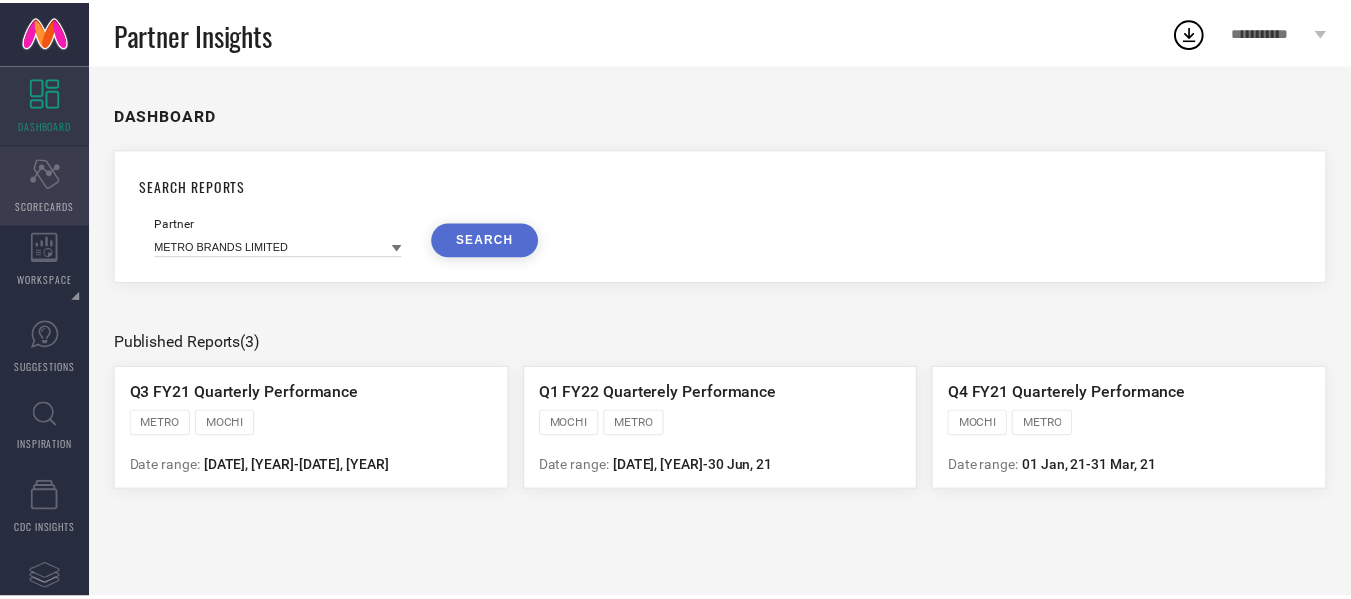 scroll, scrollTop: 0, scrollLeft: 0, axis: both 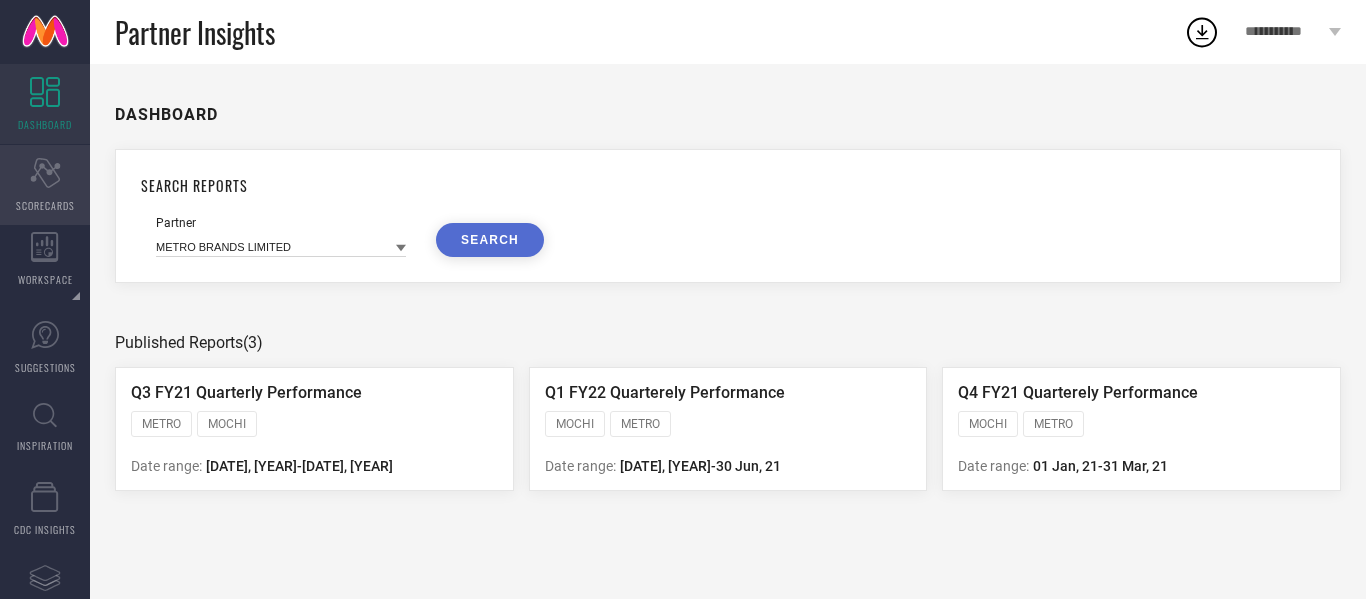 drag, startPoint x: 0, startPoint y: 0, endPoint x: 47, endPoint y: 180, distance: 186.03494 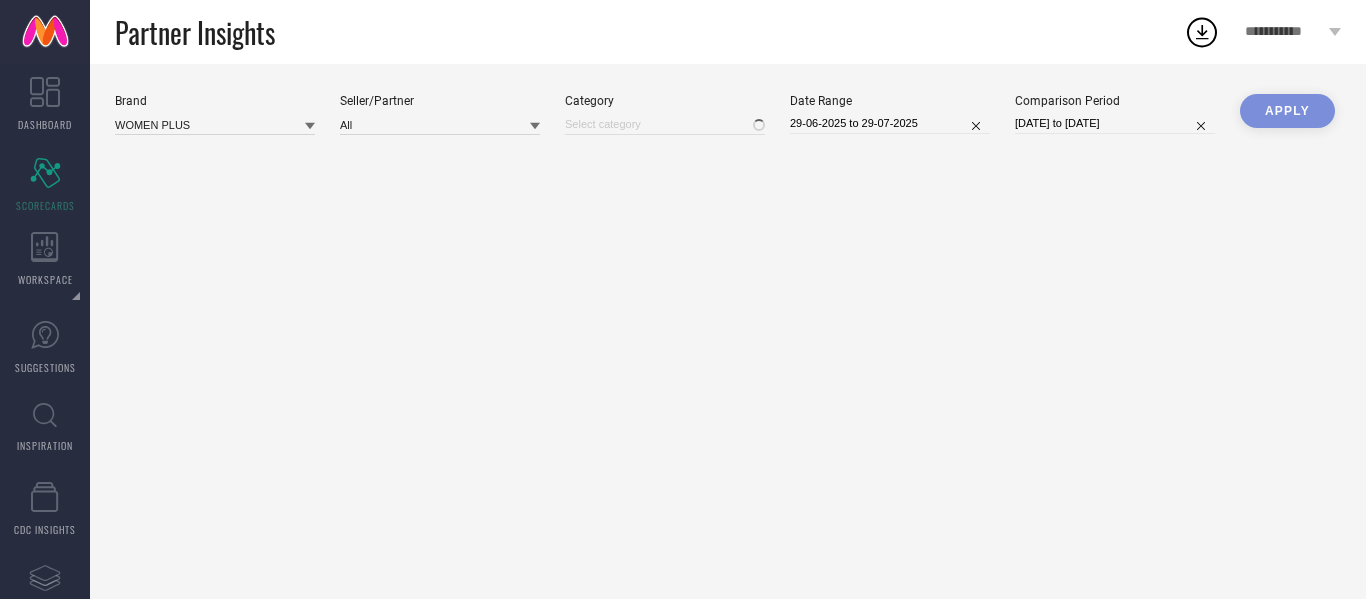type on "All" 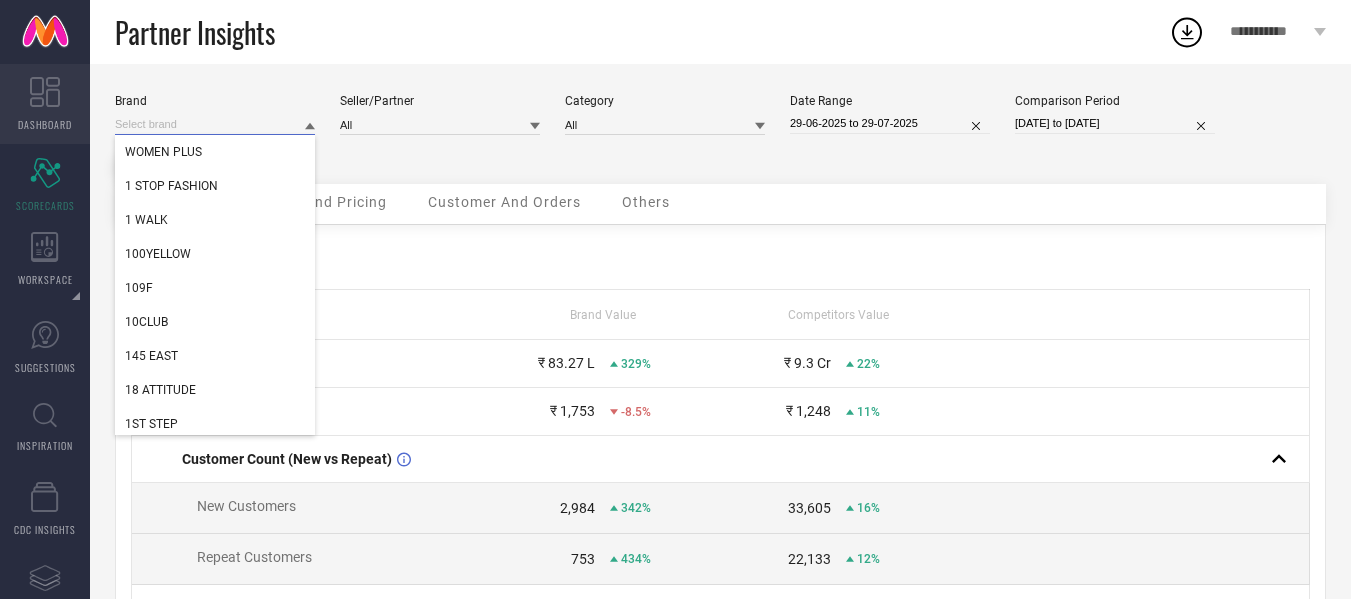 drag, startPoint x: 238, startPoint y: 127, endPoint x: 16, endPoint y: 128, distance: 222.00226 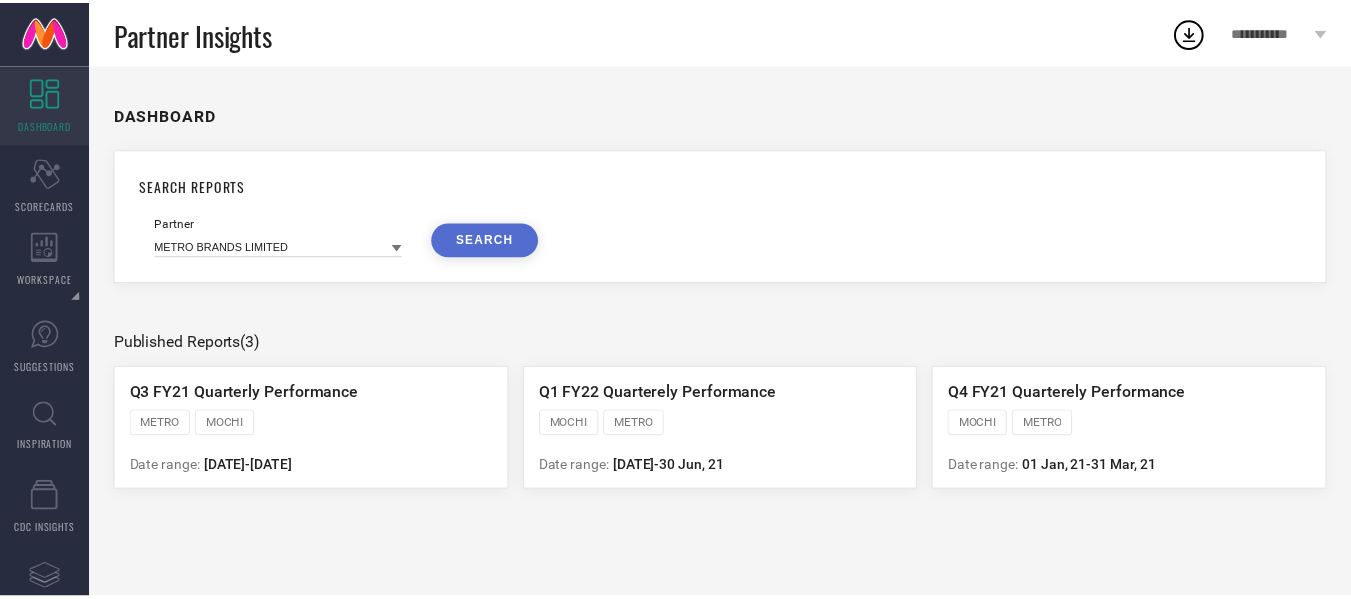 scroll, scrollTop: 0, scrollLeft: 0, axis: both 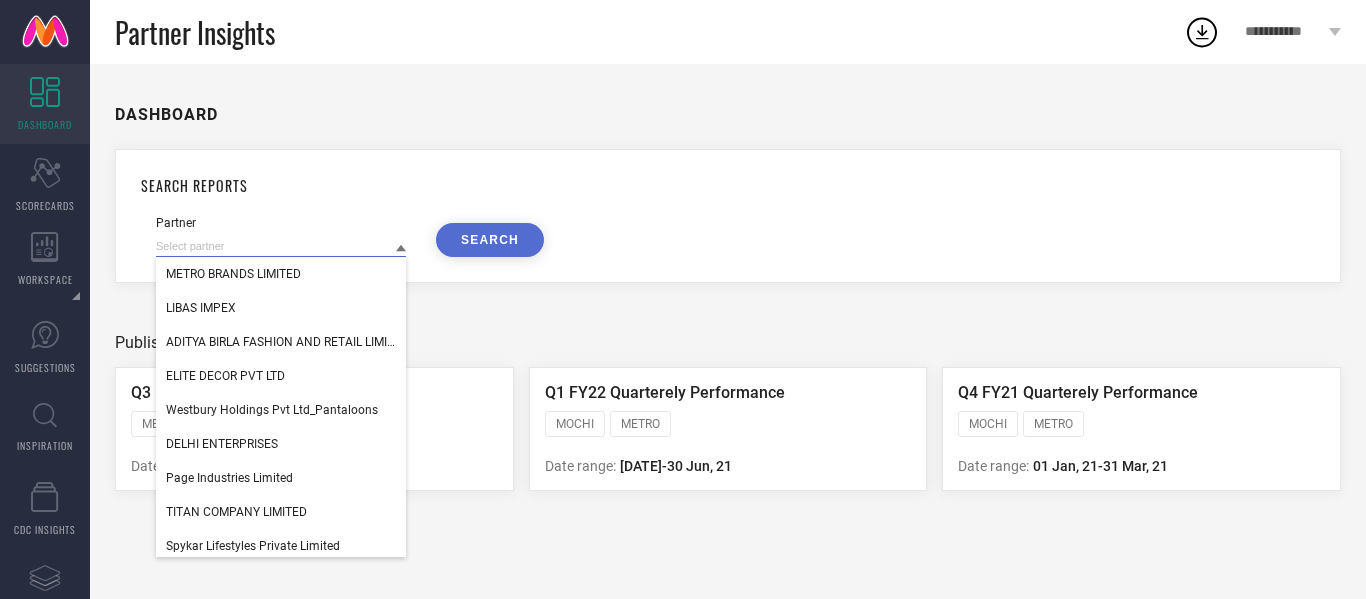 drag, startPoint x: 311, startPoint y: 239, endPoint x: 175, endPoint y: 249, distance: 136.36716 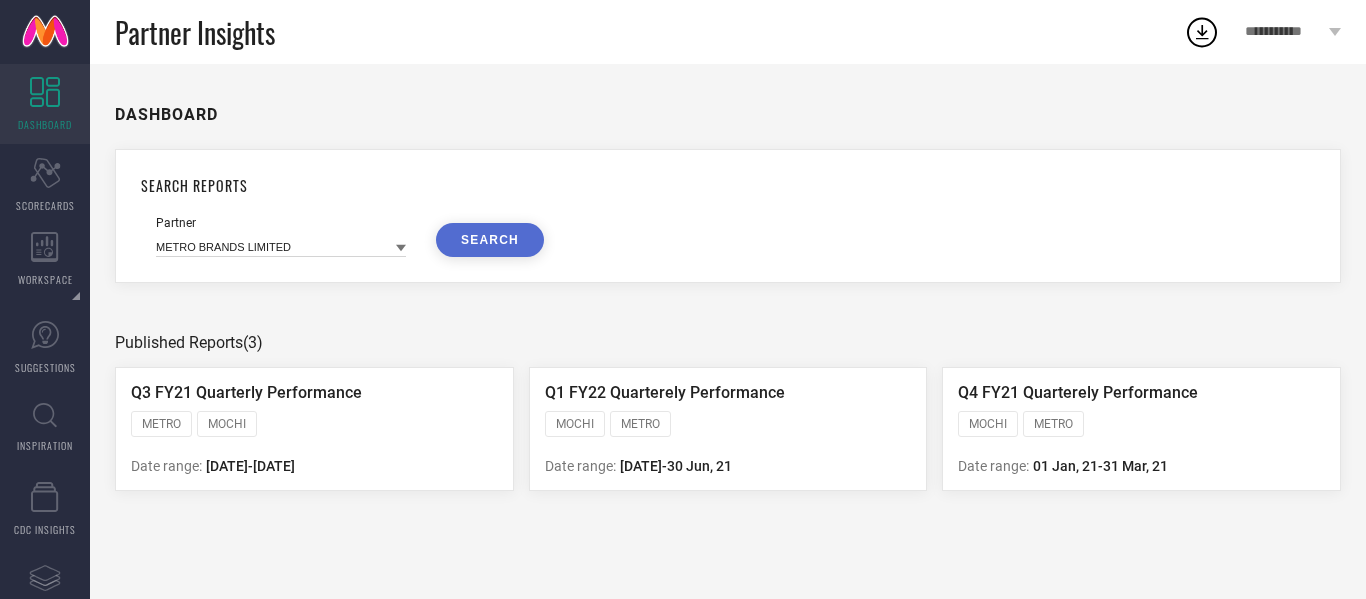 drag, startPoint x: 319, startPoint y: 219, endPoint x: 331, endPoint y: 226, distance: 13.892444 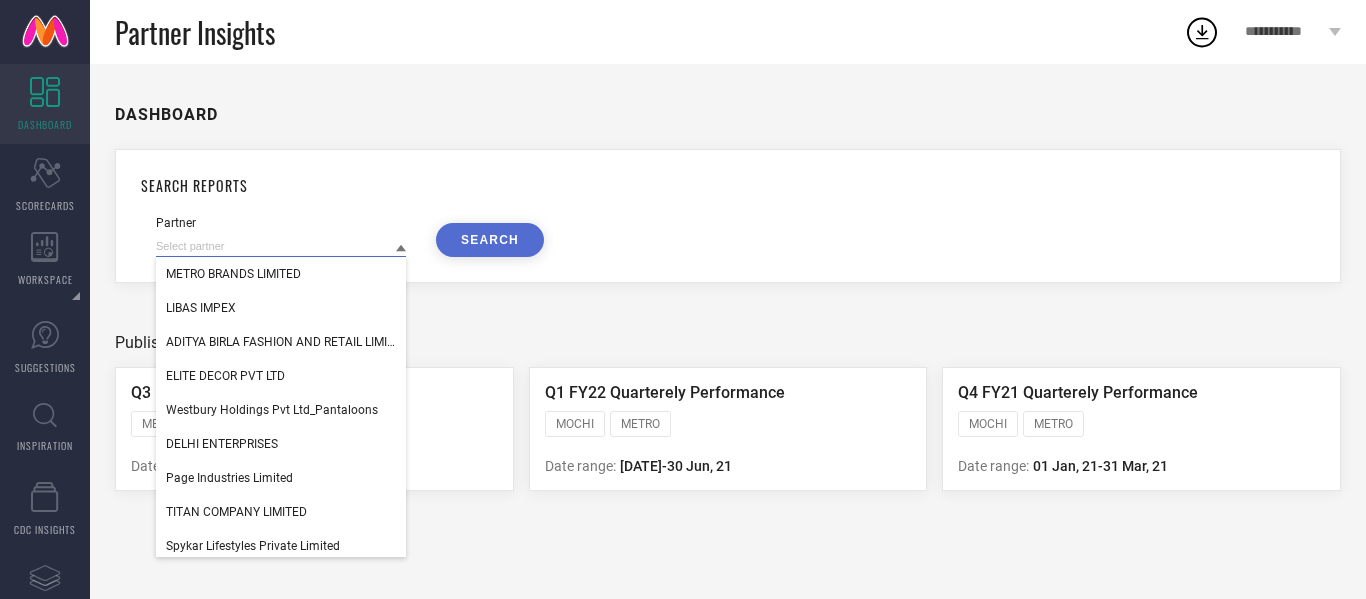 click at bounding box center [281, 246] 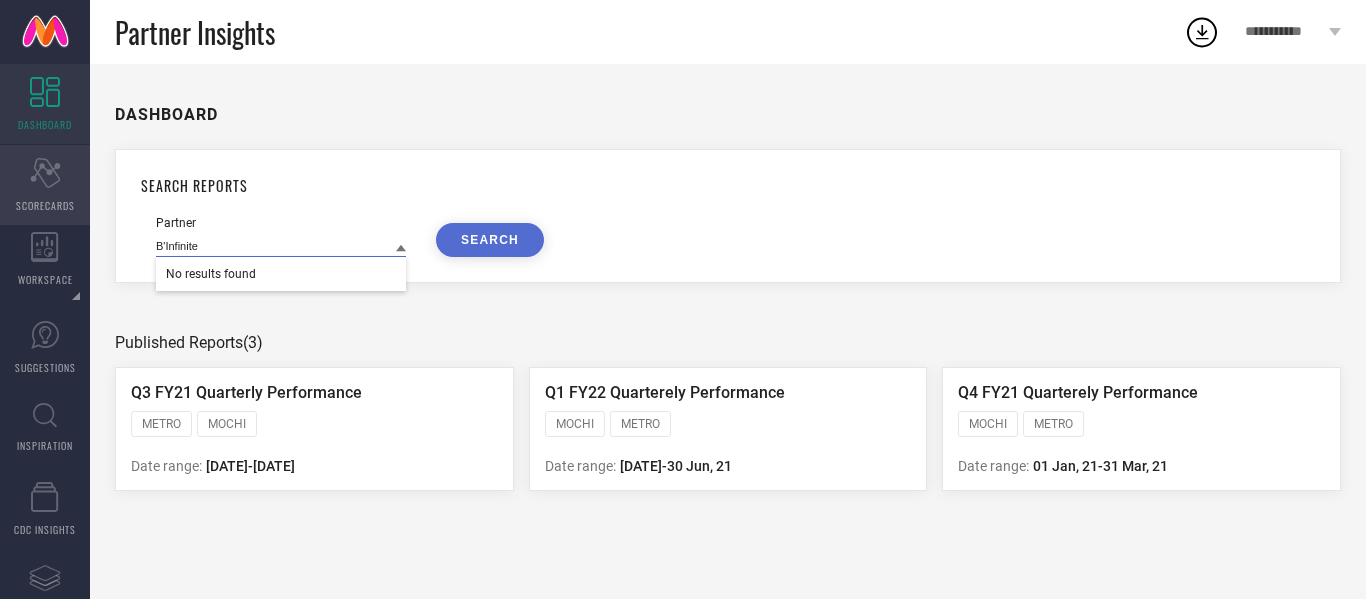type on "B'Infinite" 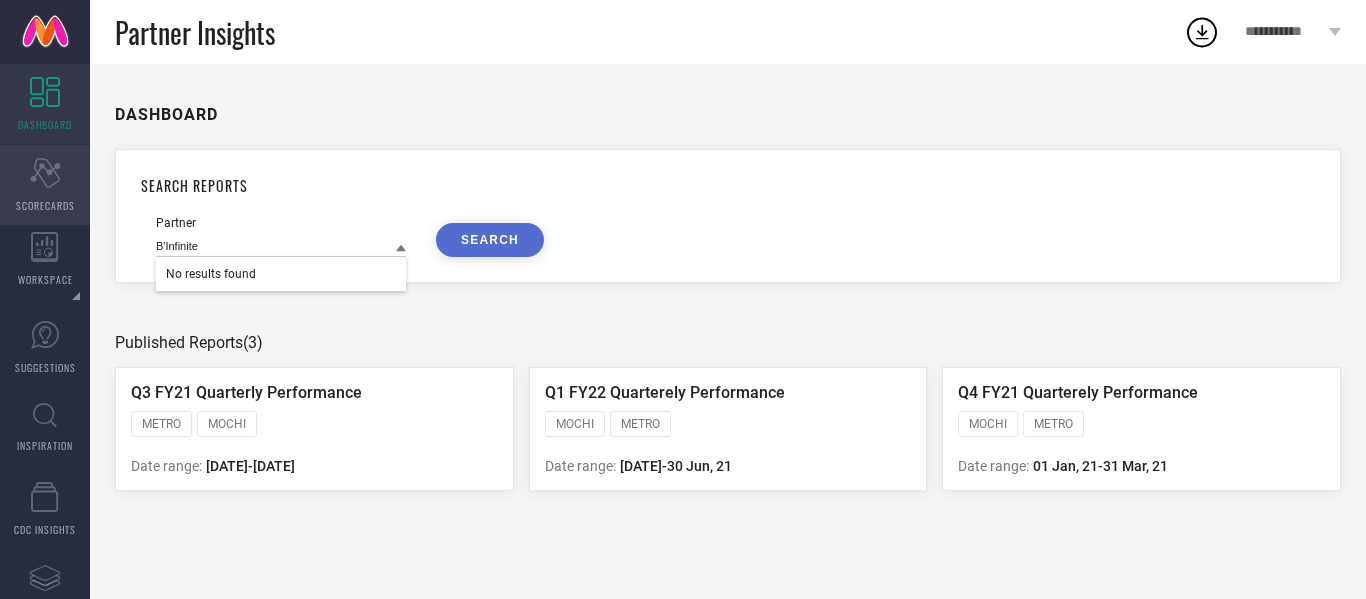 click 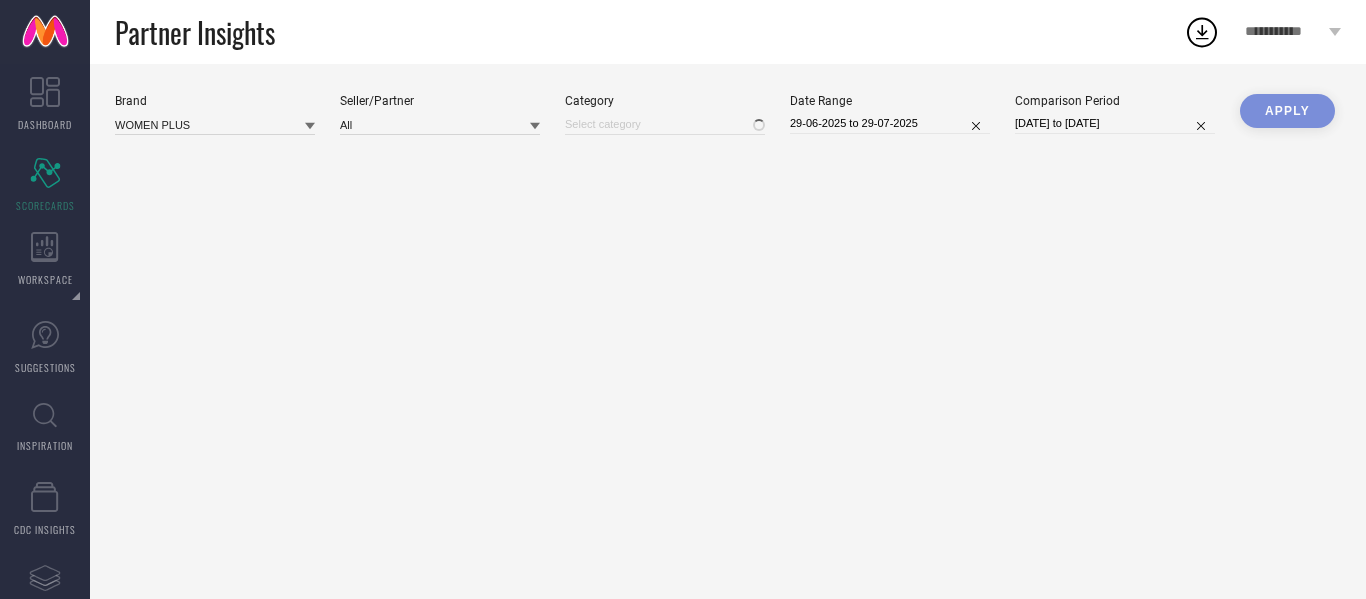 type on "All" 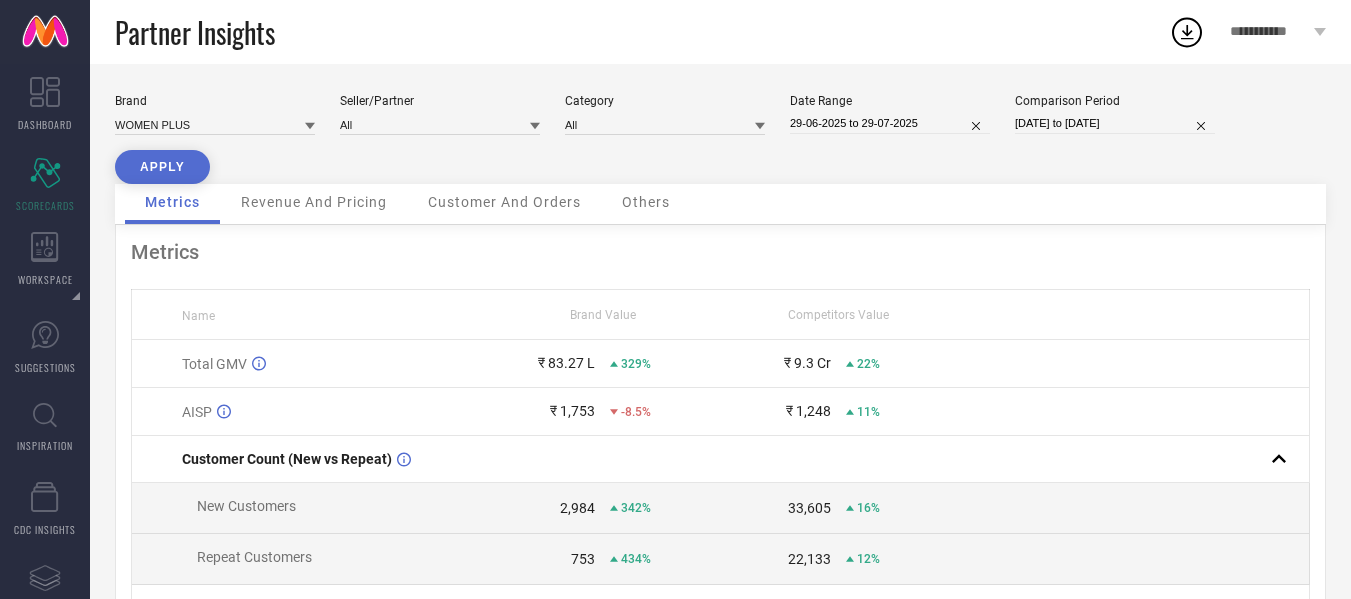 click on "Brand WOMEN PLUS Seller/Partner All Category All Date Range [DATE] to [DATE] Comparison Period [DATE] to [DATE] APPLY" at bounding box center (720, 139) 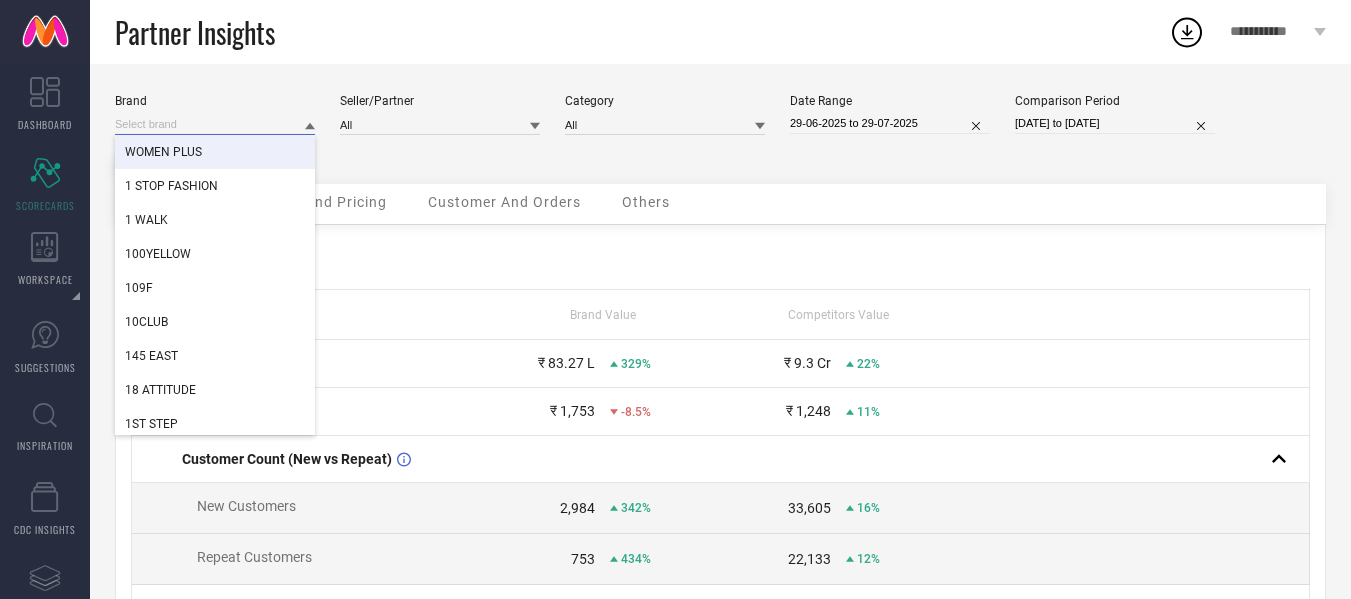 click at bounding box center (215, 124) 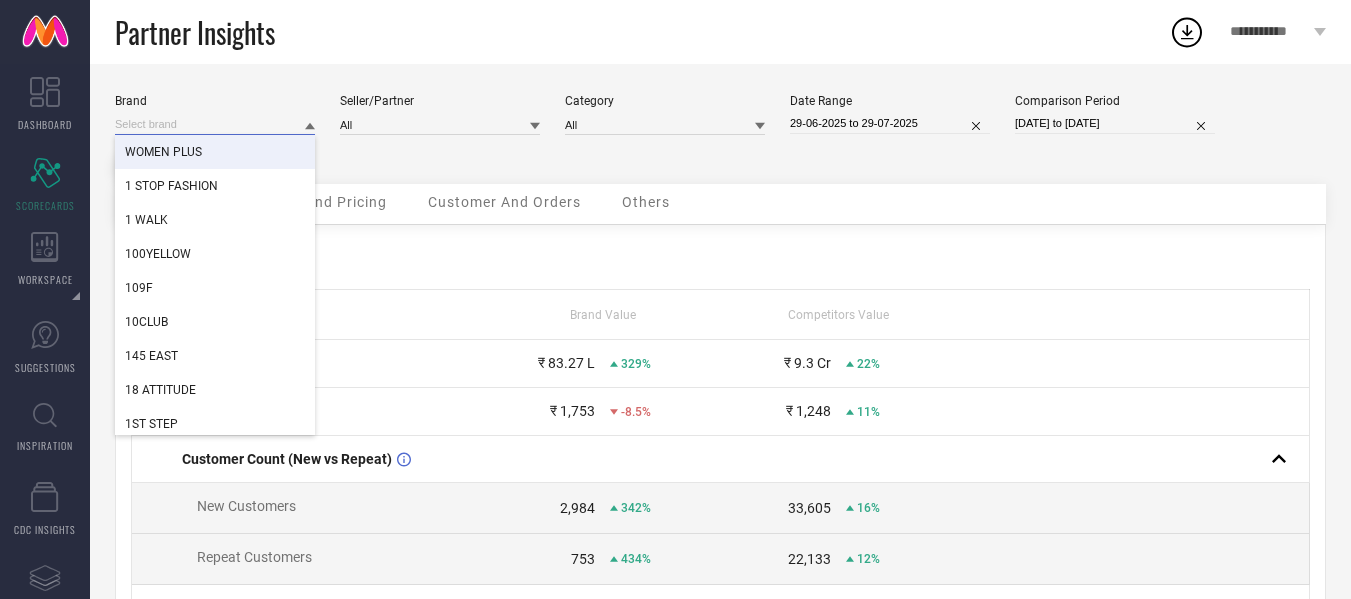 paste on "B'Infinite" 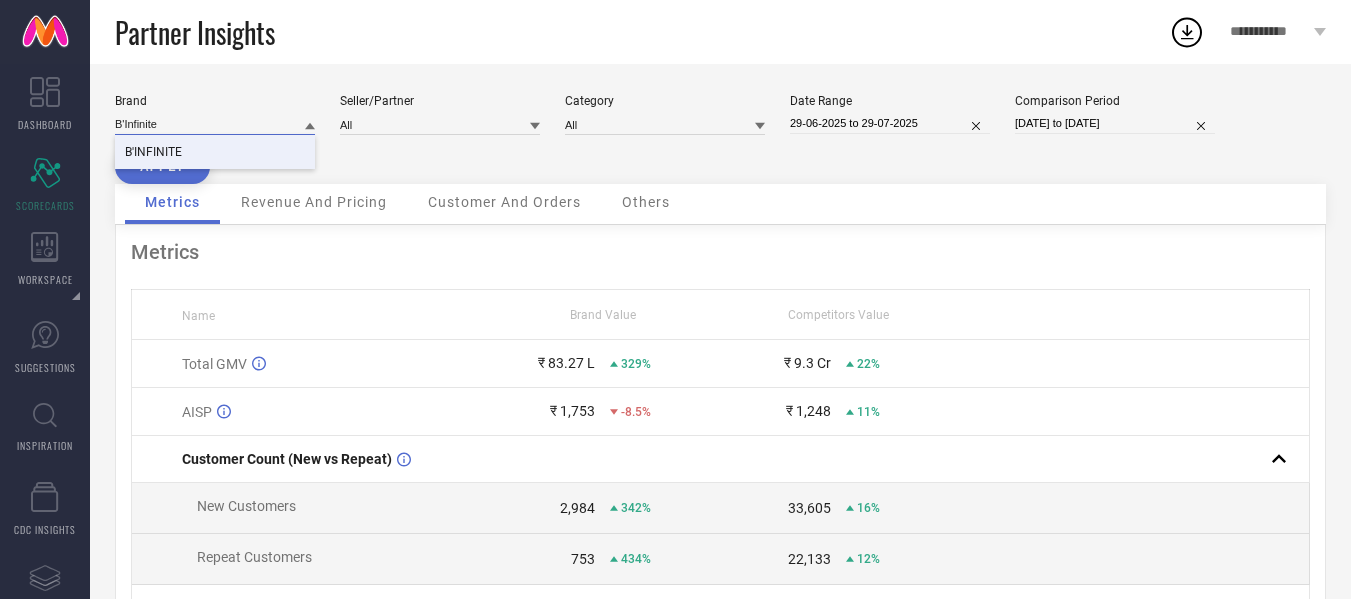 type on "B'Infinite" 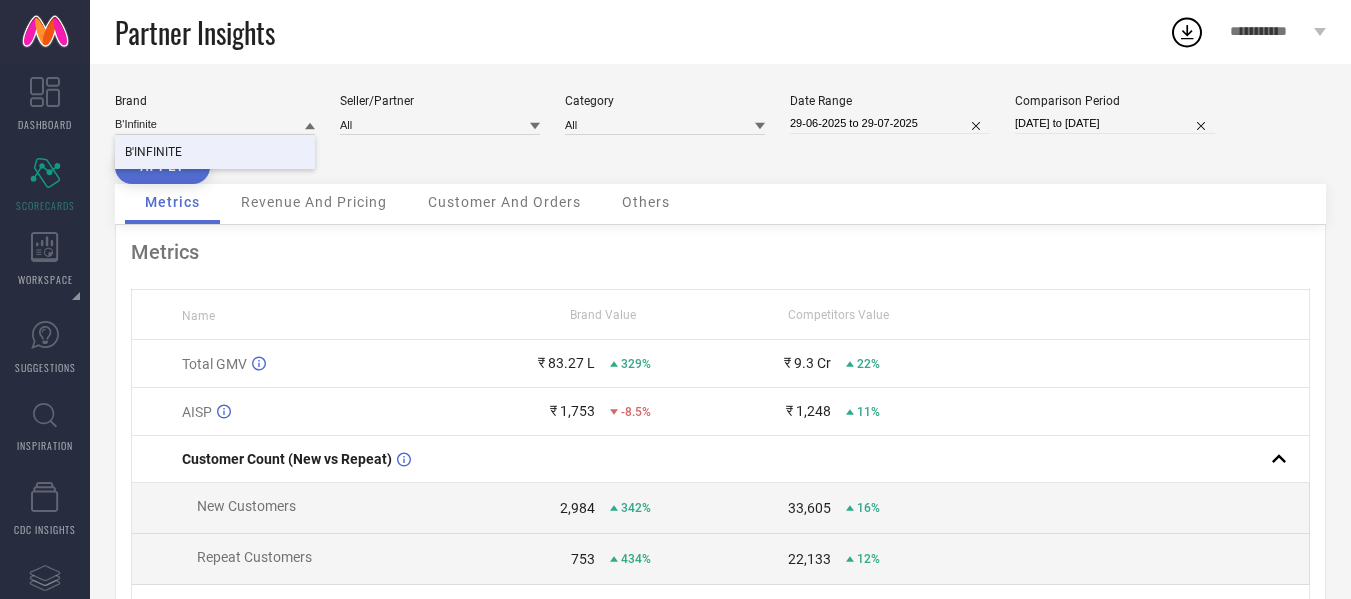 click on "B'INFINITE" at bounding box center [153, 152] 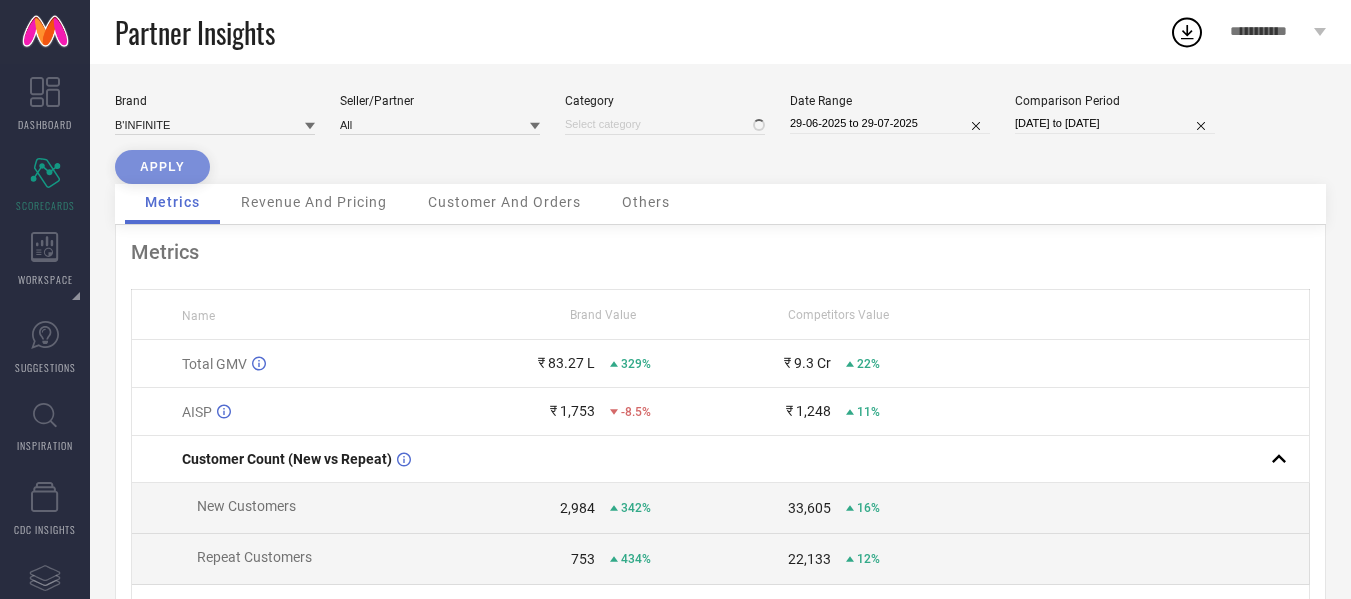 type on "All" 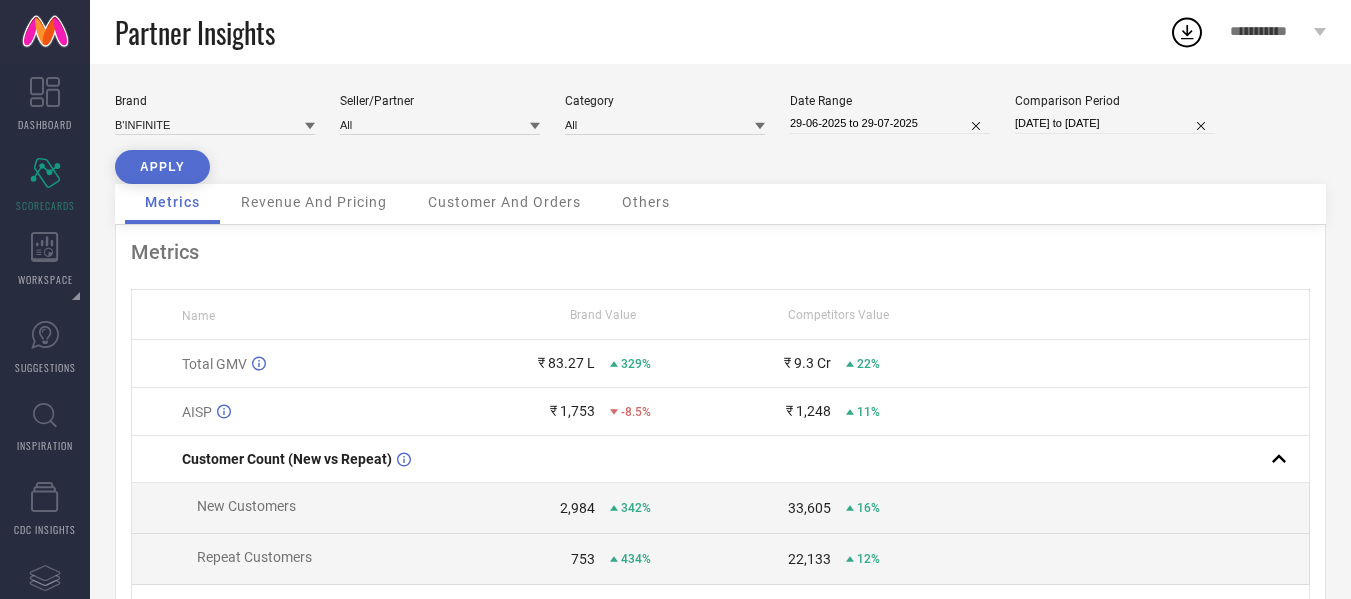 click on "APPLY" at bounding box center (162, 167) 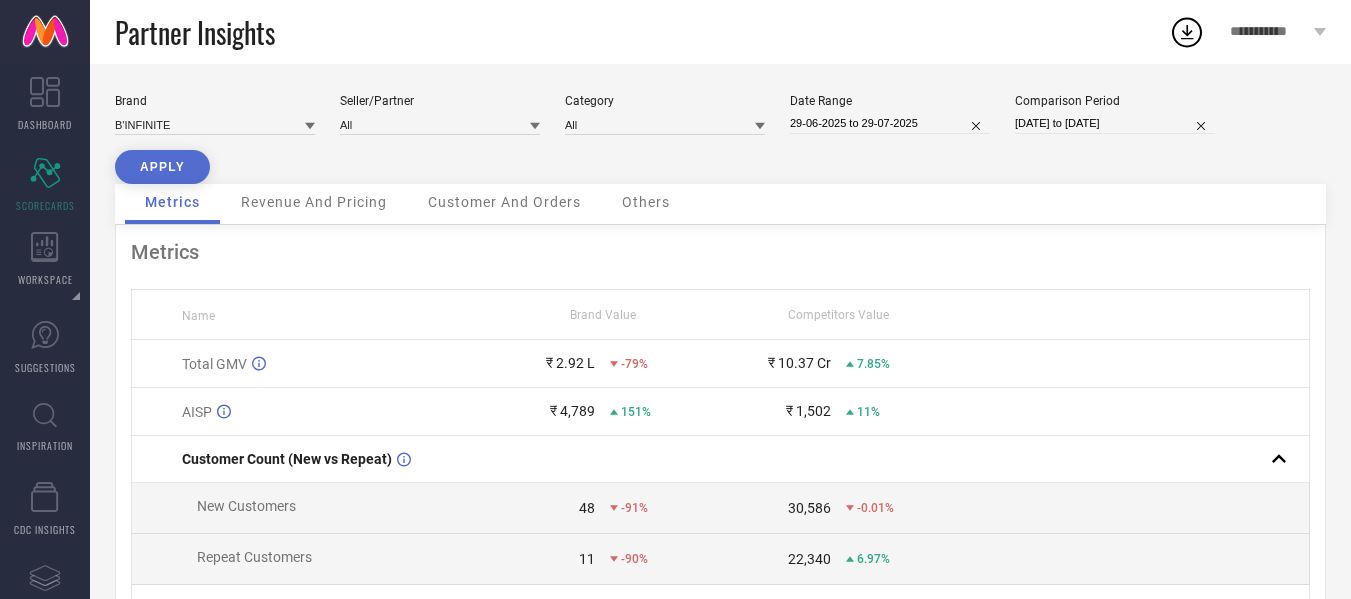 click on "Revenue And Pricing" at bounding box center [314, 204] 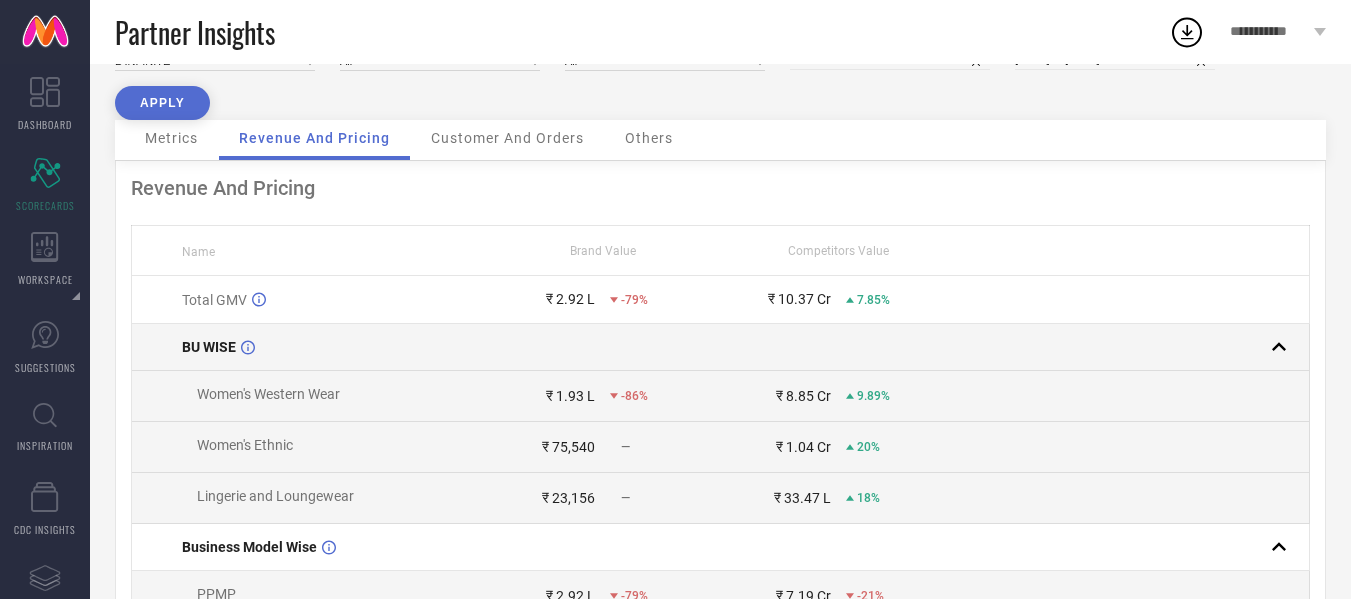 scroll, scrollTop: 100, scrollLeft: 0, axis: vertical 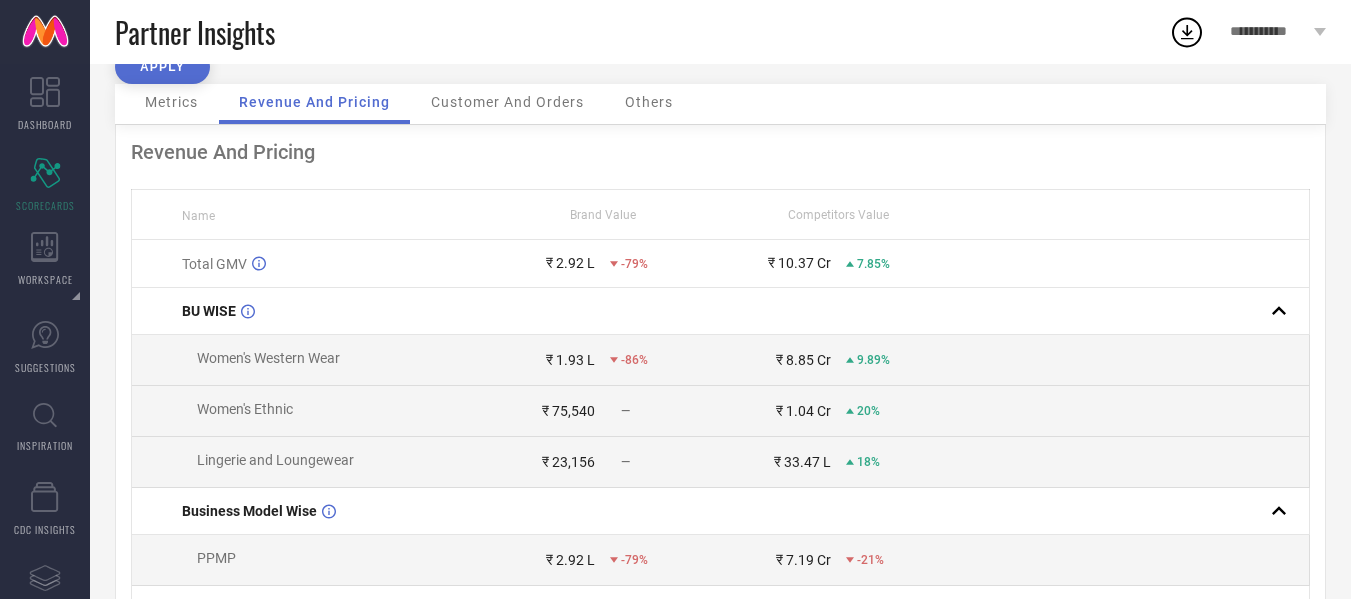 click on "Customer And Orders" at bounding box center (507, 104) 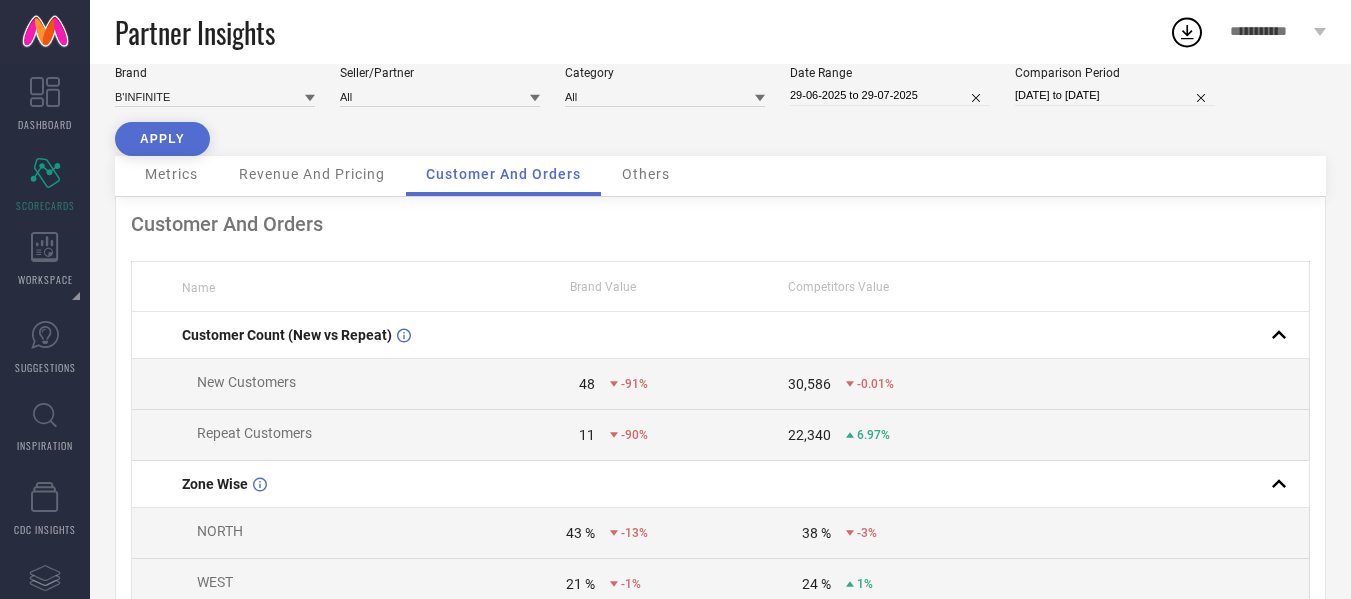 scroll, scrollTop: 0, scrollLeft: 0, axis: both 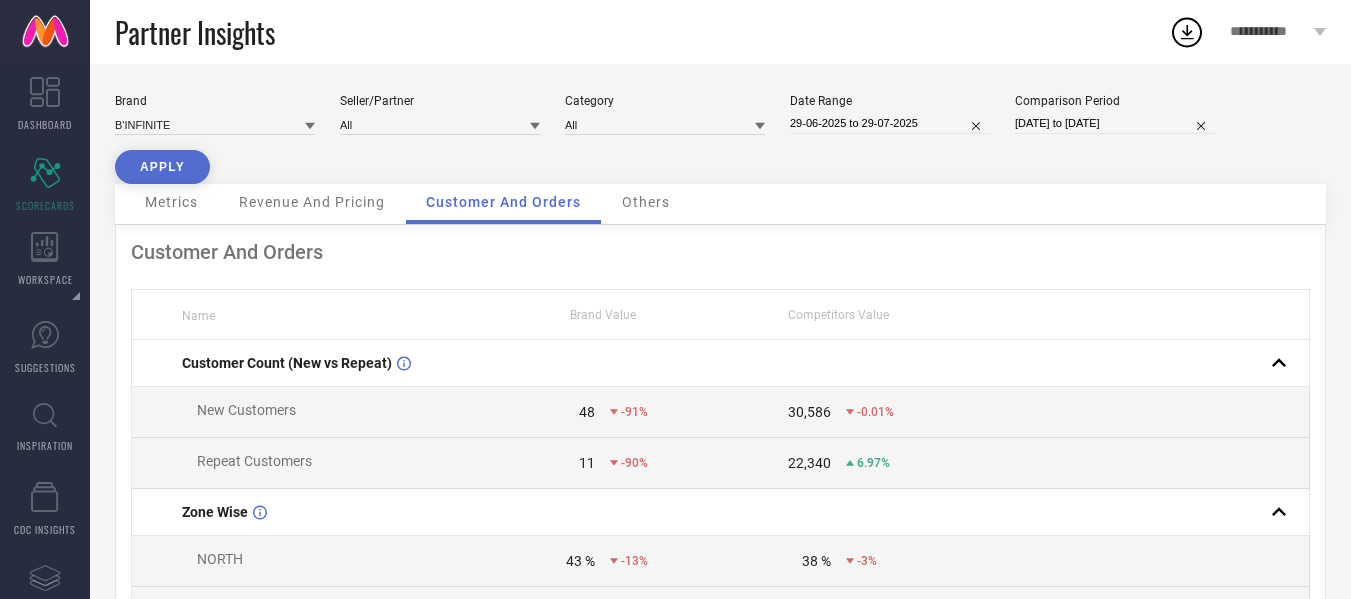 select on "5" 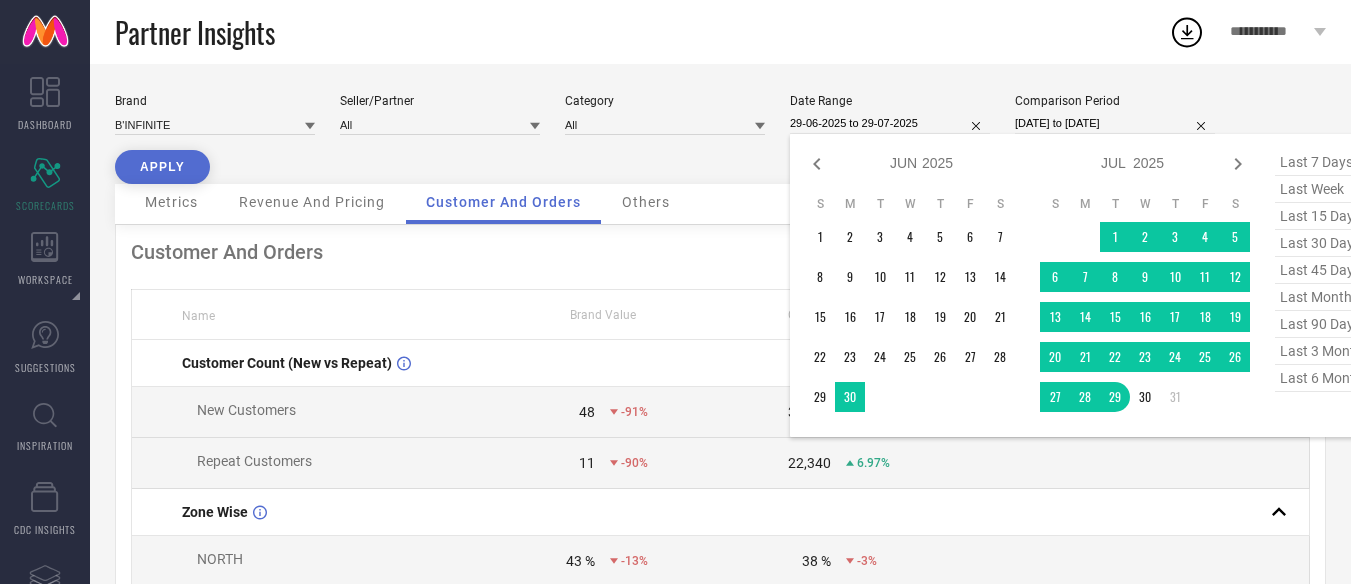 click on "29-06-2025 to 29-07-2025" at bounding box center (890, 123) 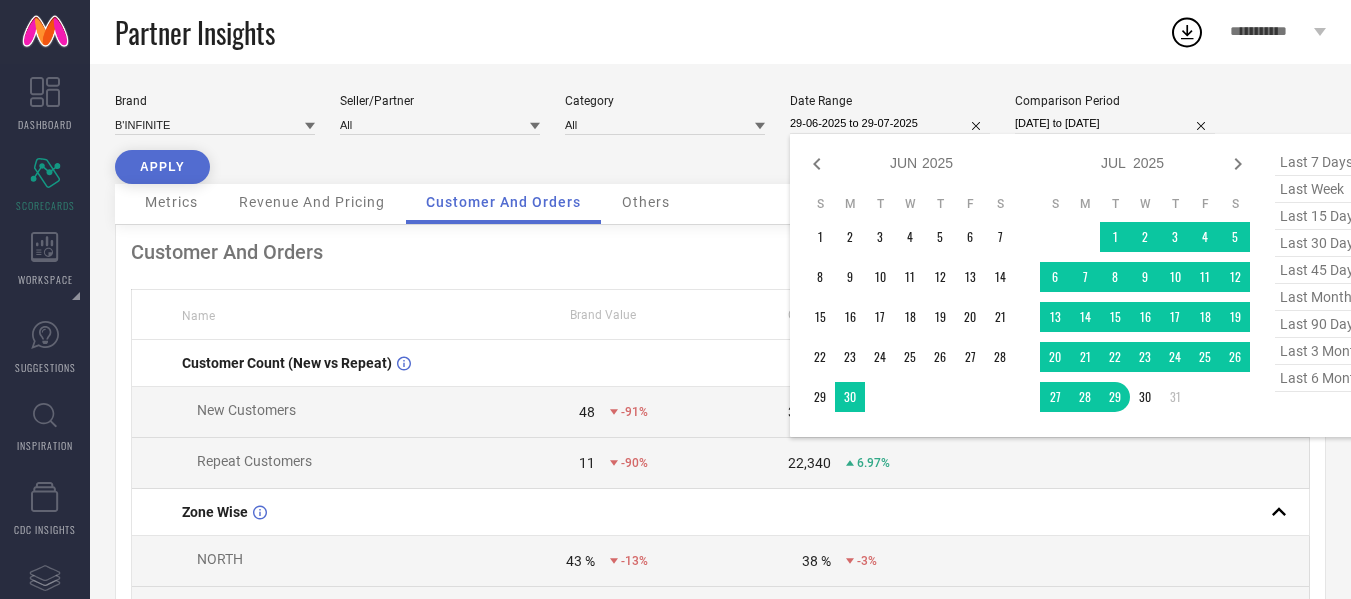 click on "Metrics Revenue And Pricing Customer And Orders Others" at bounding box center (720, 204) 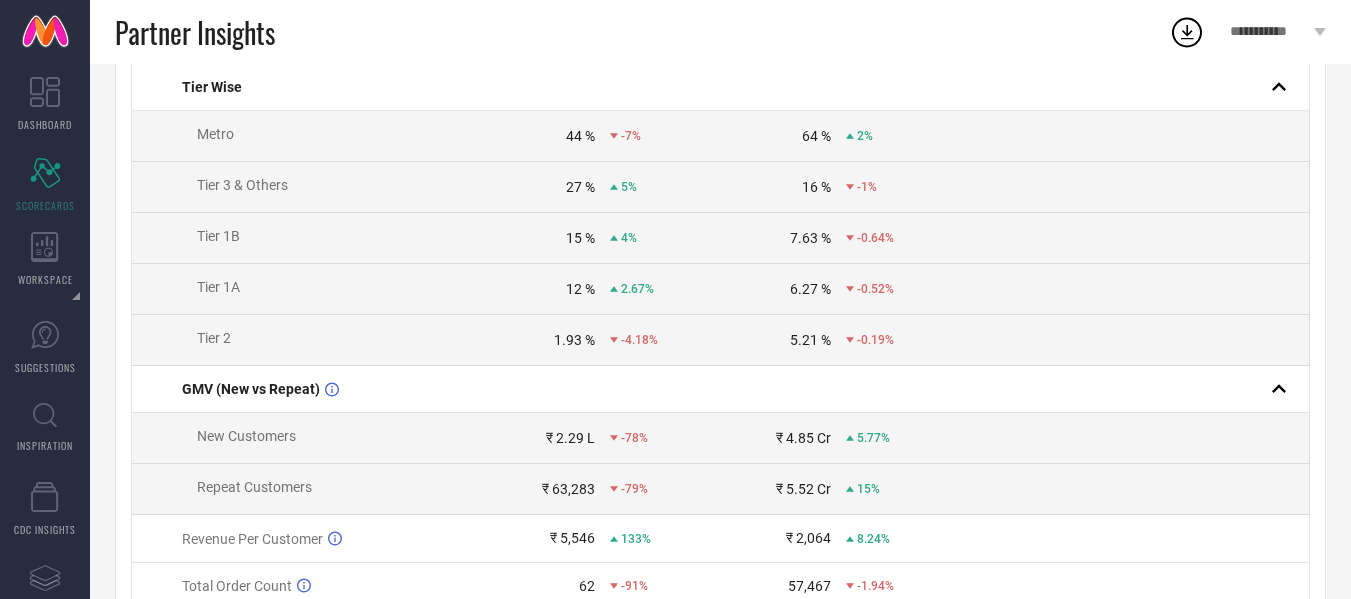scroll, scrollTop: 983, scrollLeft: 0, axis: vertical 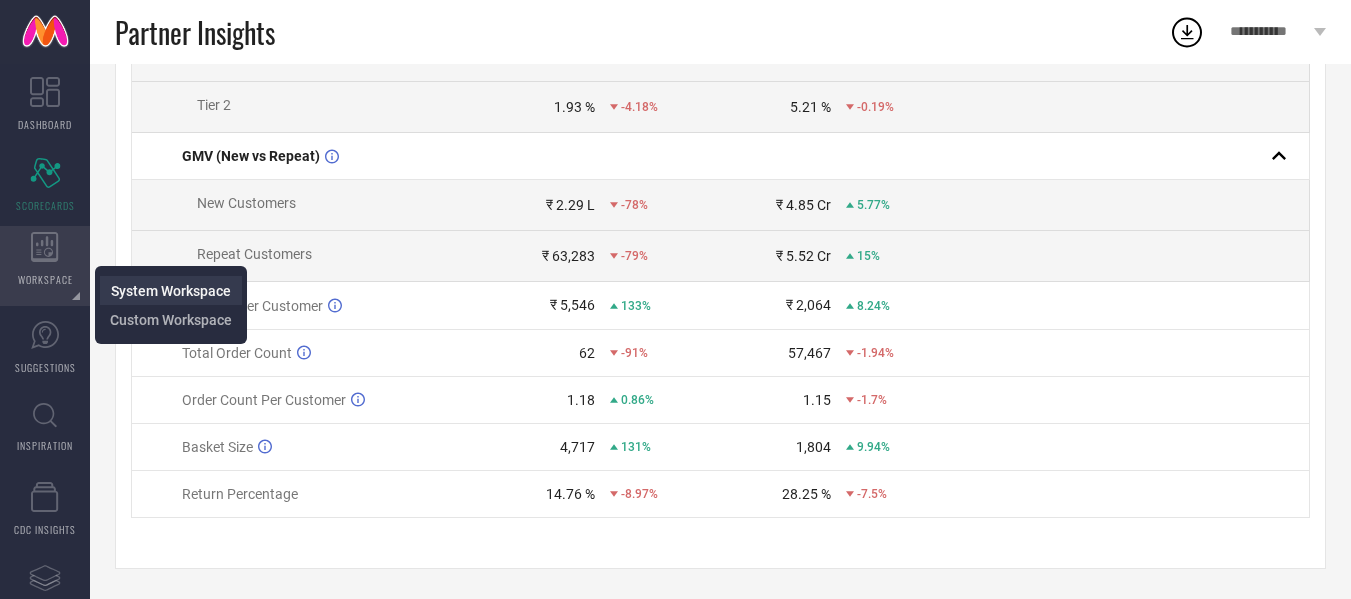 click on "System Workspace" at bounding box center (171, 291) 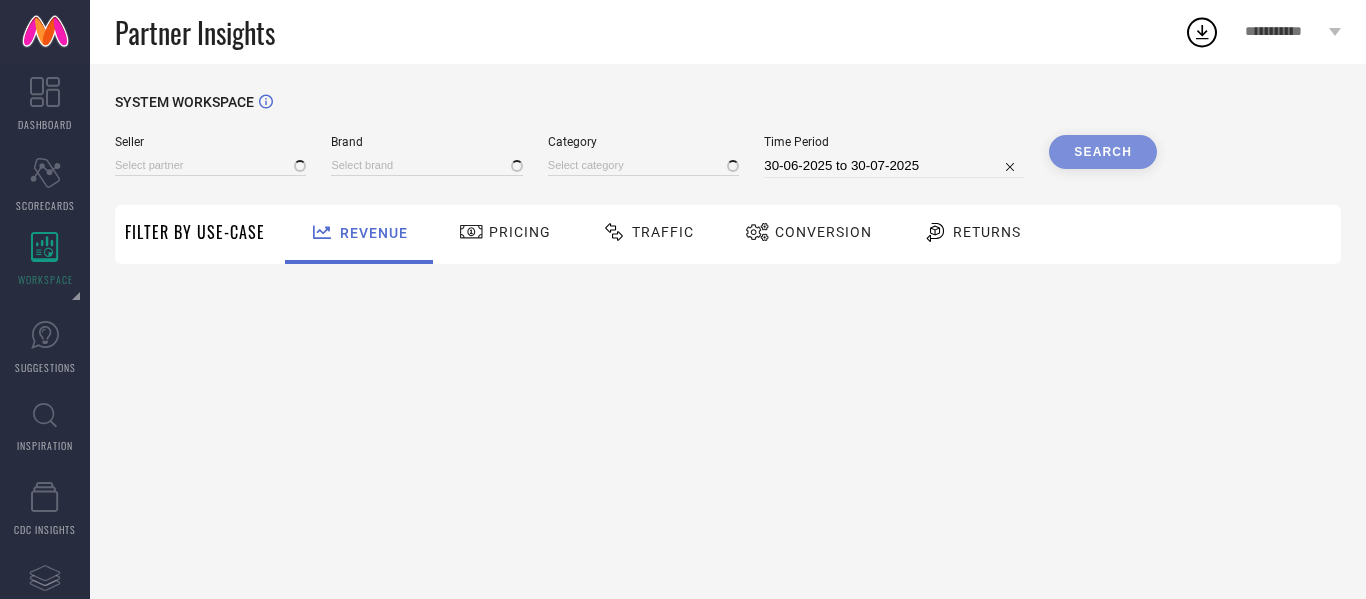 type on "1 STOP FASHION" 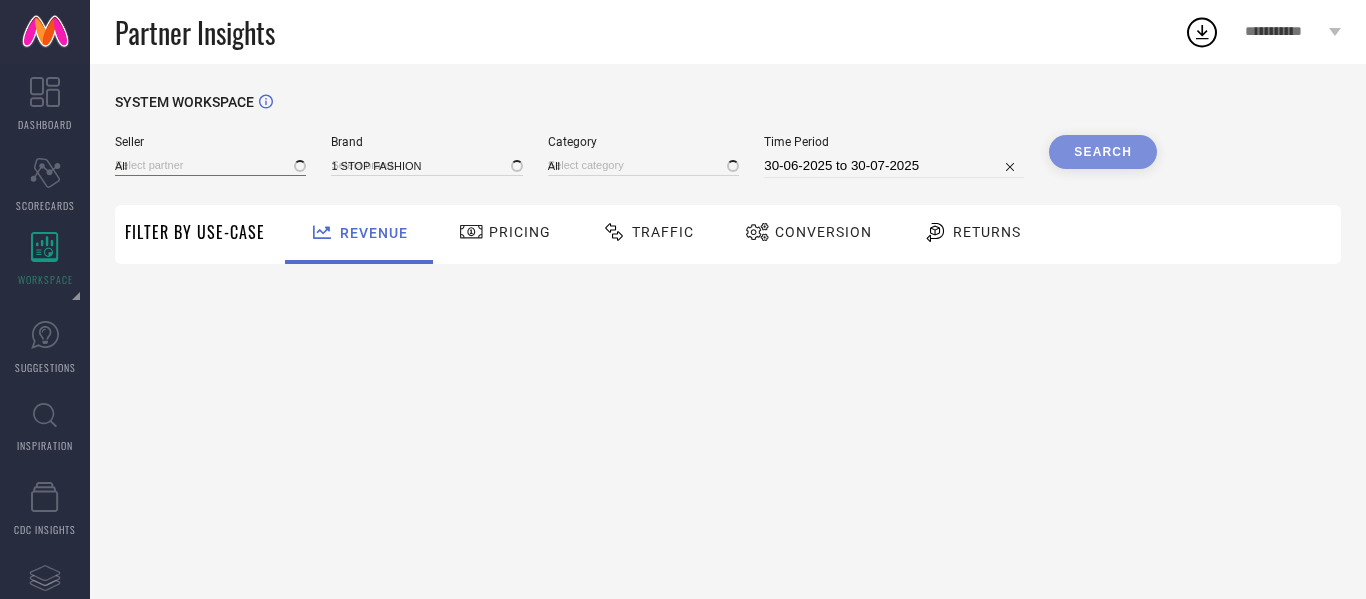 click at bounding box center (210, 165) 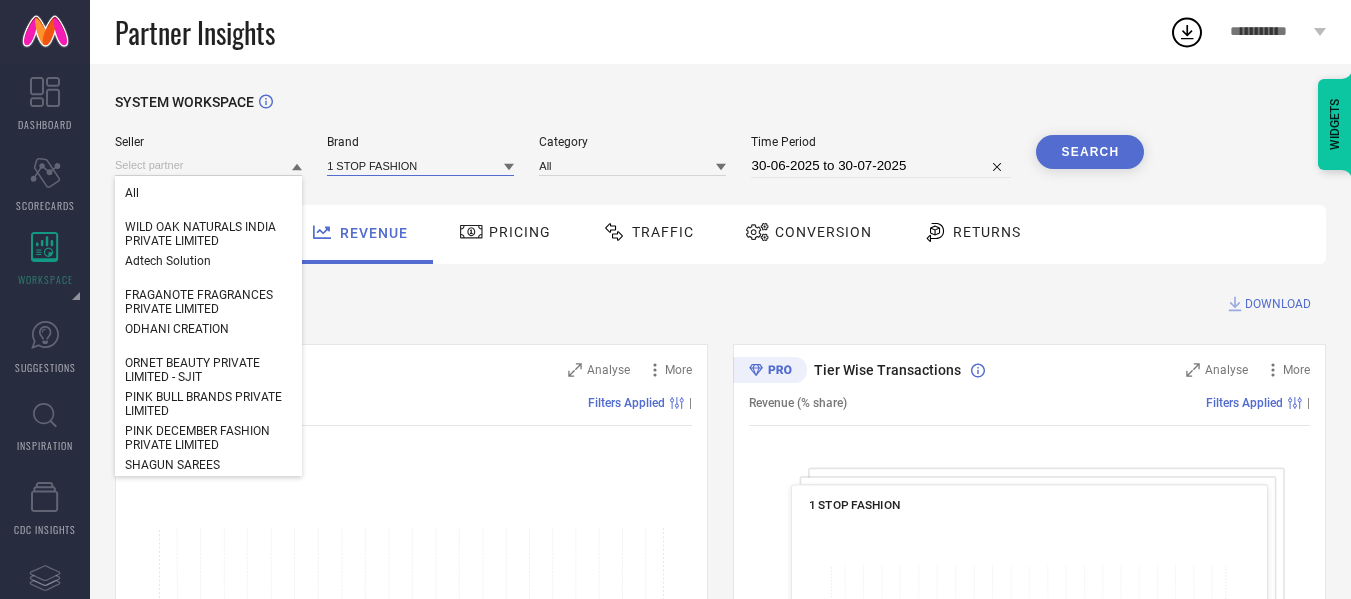 click at bounding box center [420, 165] 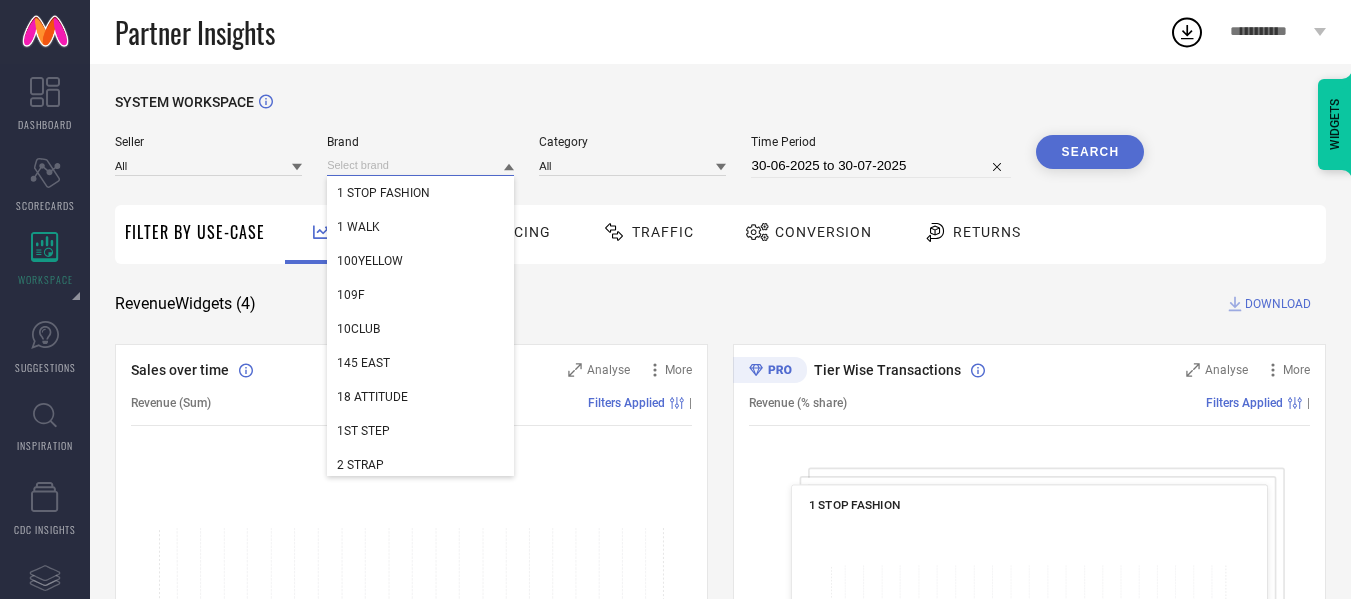 paste on "B'Infinite" 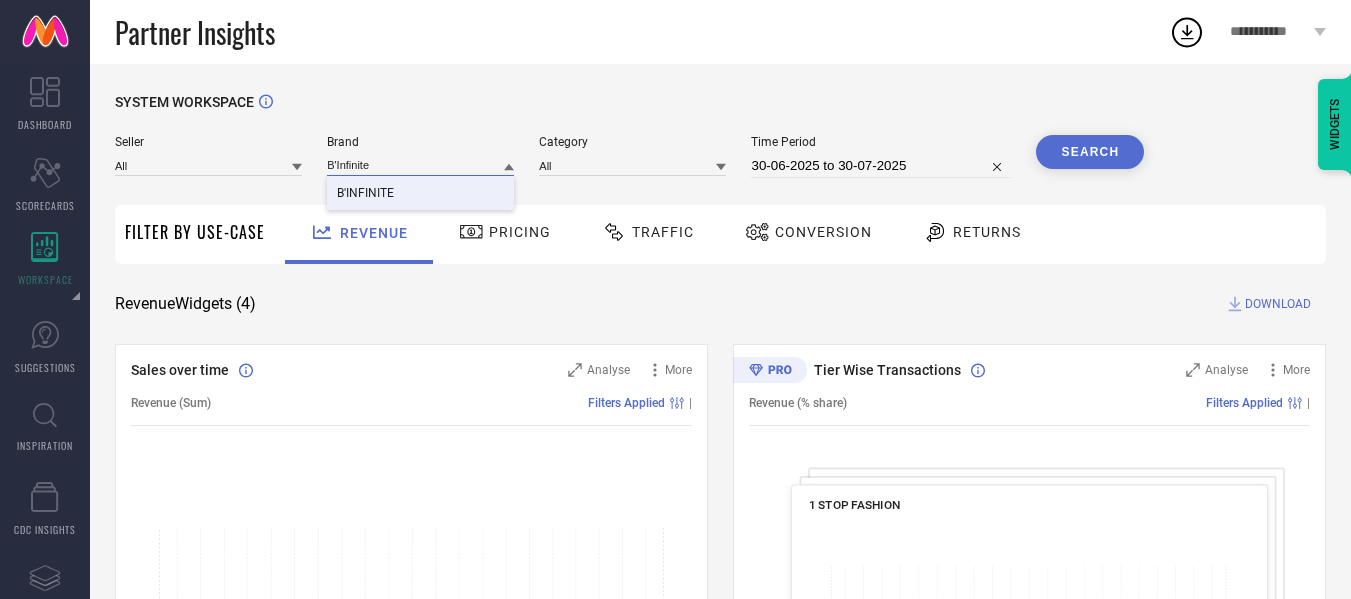 type on "B'Infinite" 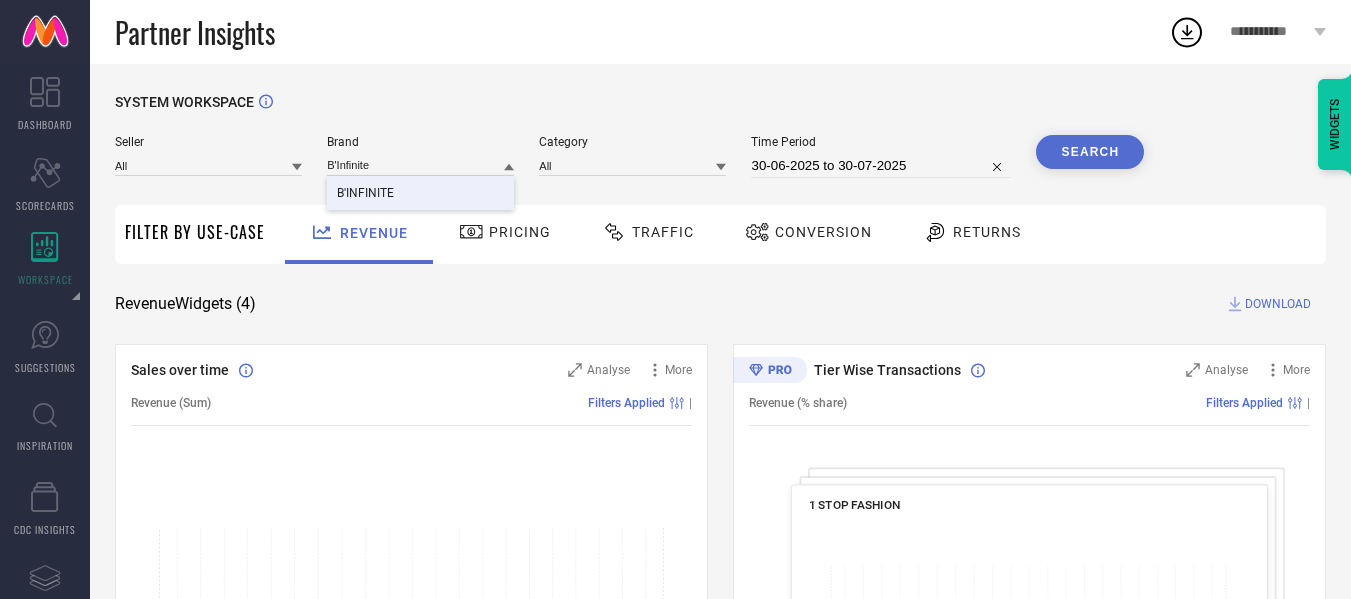 click on "B'INFINITE" at bounding box center (420, 193) 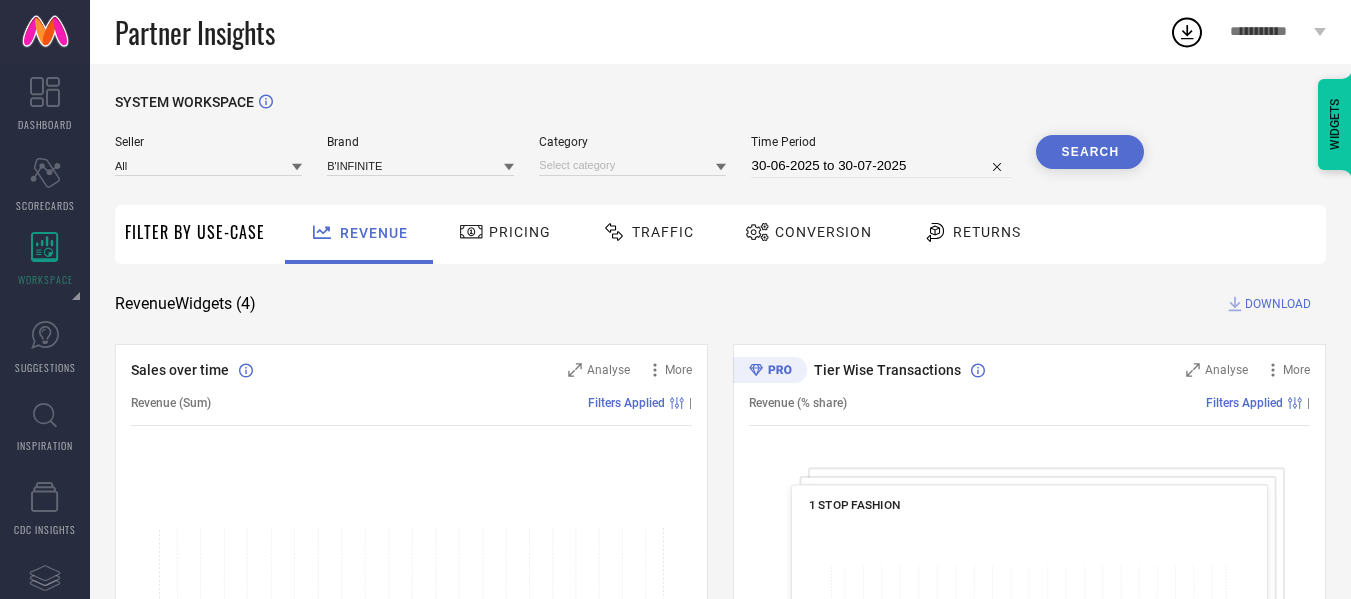 click on "Search" at bounding box center (1090, 152) 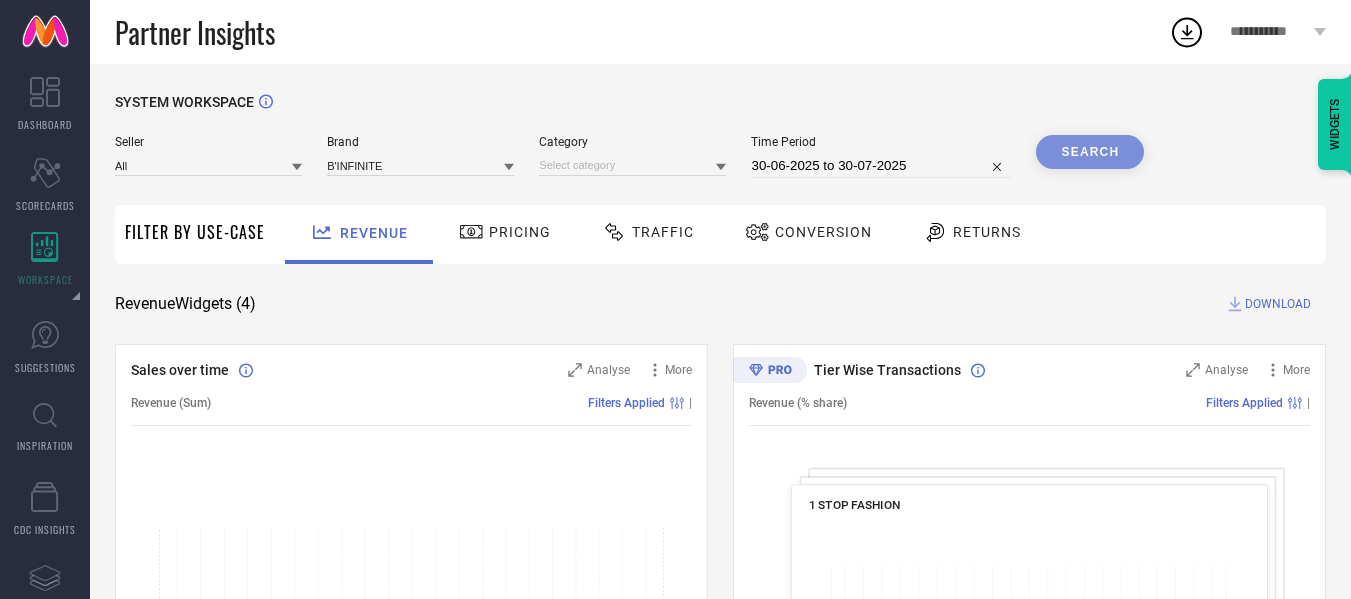 click on "Search" at bounding box center (1090, 152) 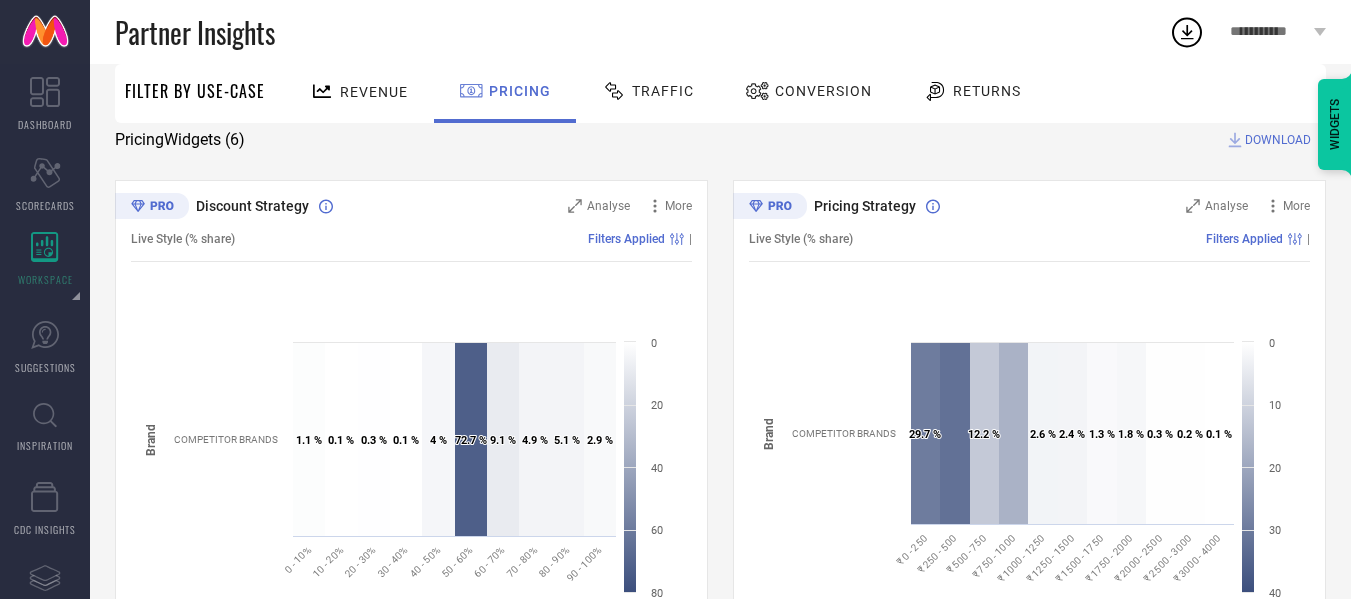 scroll, scrollTop: 200, scrollLeft: 0, axis: vertical 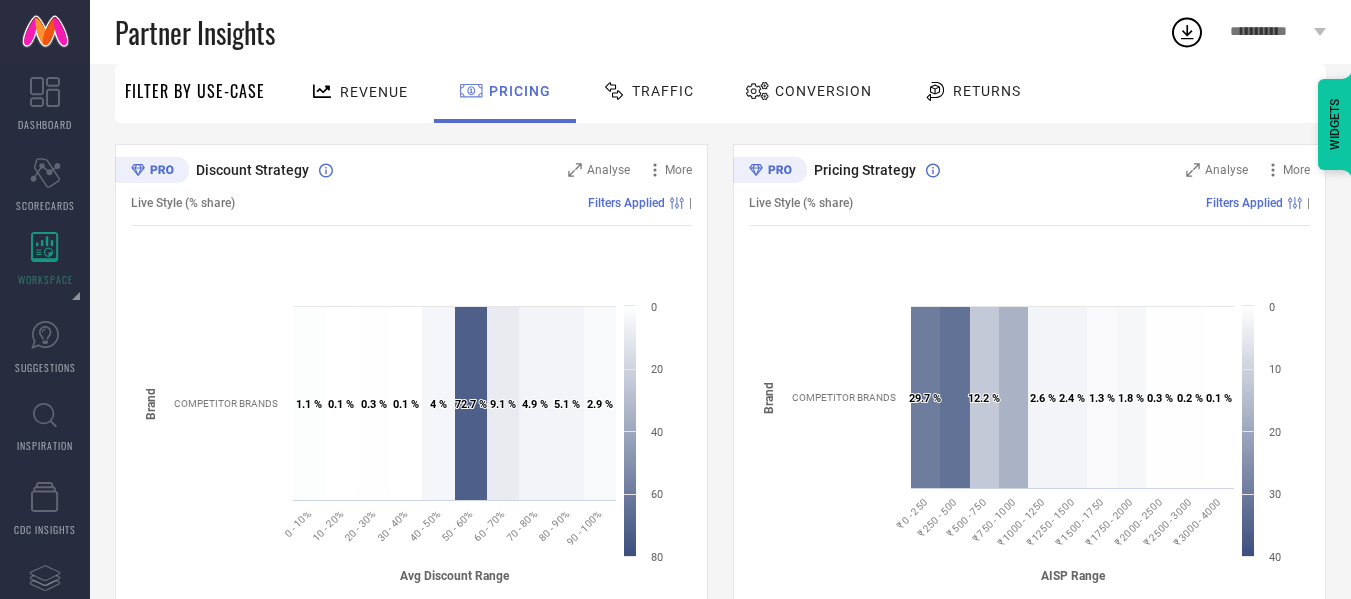 click on "SYSTEM WORKSPACE Seller All Brand B'INFINITE Category Time Period [DATE] to [DATE] Search Filter By Use-Case Revenue Pricing Traffic Conversion Returns Pricing  Widgets ( 6 ) DOWNLOAD Discount Strategy Analyse More Live Style (% share) Filters Applied |  Created with Highcharts 9.3.3 Avg Discount Range Brand 1.1 % ​ 1.1 % 0.1 % ​ 0.1 % 0.3 % ​ 0.3 % 0.1 % ​ 0.1 % 4 % ​ 4 % 72.7 % ​ 72.7 % 9.1 % ​ 9.1 % 4.9 % ​ 4.9 % 5.1 % ​ 5.1 % 2.9 % ​ 2.9 % 0 20 40 60 80 0 - 10% 10 - 20% 20 - 30% 30 - 40% 40 - 50% 50 - 60% 60 - 70% 70 - 80% 80 - 90% 90 - 100% COMPETITOR BRANDS 10 - 20% Product Percentage:  0.1 COMPETITOR BRANDS Pricing Strategy Analyse More Live Style (% share) Filters Applied |  Created with Highcharts 9.3.3 AISP Range Brand 29.7 % ​ 29.7 % 32.2 % ​ 32.2 % 12.2 % ​ 12.2 % 17.5 % ​ 17.5 % 2.6 % ​ 2.6 % 2.4 % ​ 2.4 % 1.3 % ​ 1.3 % 1.8 % ​ 1.8 % 0.3 % ​ 0.3 % 0.2 % ​ 0.2 % 0.1 % ​ 0.1 % 0 10 20 30 40 ₹ 0 - 250 ₹ 250 - 500 ₹ 500 - 750 ₹ 750 - 1000 32.2" at bounding box center [720, 794] 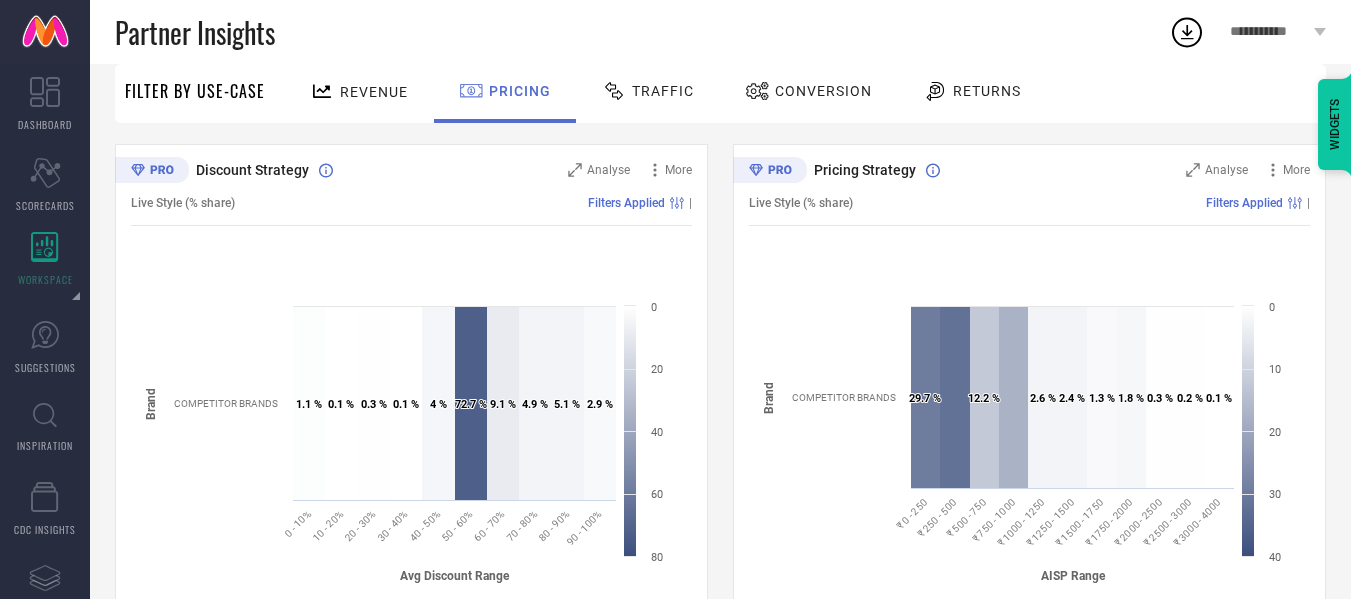 click on "SYSTEM WORKSPACE Seller All Brand B'INFINITE Category Time Period [DATE] to [DATE] Search Filter By Use-Case Revenue Pricing Traffic Conversion Returns Pricing  Widgets ( 6 ) DOWNLOAD Discount Strategy Analyse More Live Style (% share) Filters Applied |  Created with Highcharts 9.3.3 Avg Discount Range Brand 1.1 % ​ 1.1 % 0.1 % ​ 0.1 % 0.3 % ​ 0.3 % 0.1 % ​ 0.1 % 4 % ​ 4 % 72.7 % ​ 72.7 % 9.1 % ​ 9.1 % 4.9 % ​ 4.9 % 5.1 % ​ 5.1 % 2.9 % ​ 2.9 % 0 20 40 60 80 0 - 10% 10 - 20% 20 - 30% 30 - 40% 40 - 50% 50 - 60% 60 - 70% 70 - 80% 80 - 90% 90 - 100% COMPETITOR BRANDS 10 - 20% Product Percentage:  0.1 COMPETITOR BRANDS Pricing Strategy Analyse More Live Style (% share) Filters Applied |  Created with Highcharts 9.3.3 AISP Range Brand 29.7 % ​ 29.7 % 32.2 % ​ 32.2 % 12.2 % ​ 12.2 % 17.5 % ​ 17.5 % 2.6 % ​ 2.6 % 2.4 % ​ 2.4 % 1.3 % ​ 1.3 % 1.8 % ​ 1.8 % 0.3 % ​ 0.3 % 0.2 % ​ 0.2 % 0.1 % ​ 0.1 % 0 10 20 30 40 ₹ 0 - 250 ₹ 250 - 500 ₹ 500 - 750 ₹ 750 - 1000 32.2" at bounding box center (720, 794) 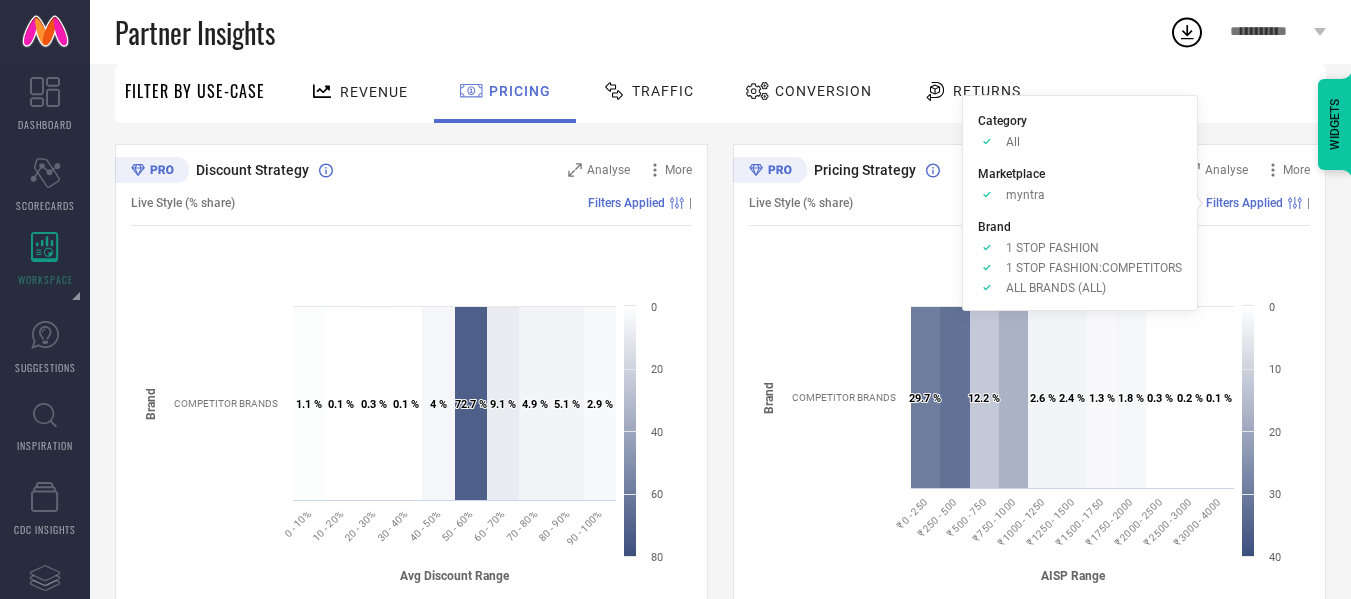 click on "Revenue Pricing Traffic Conversion Returns" at bounding box center [800, 93] 